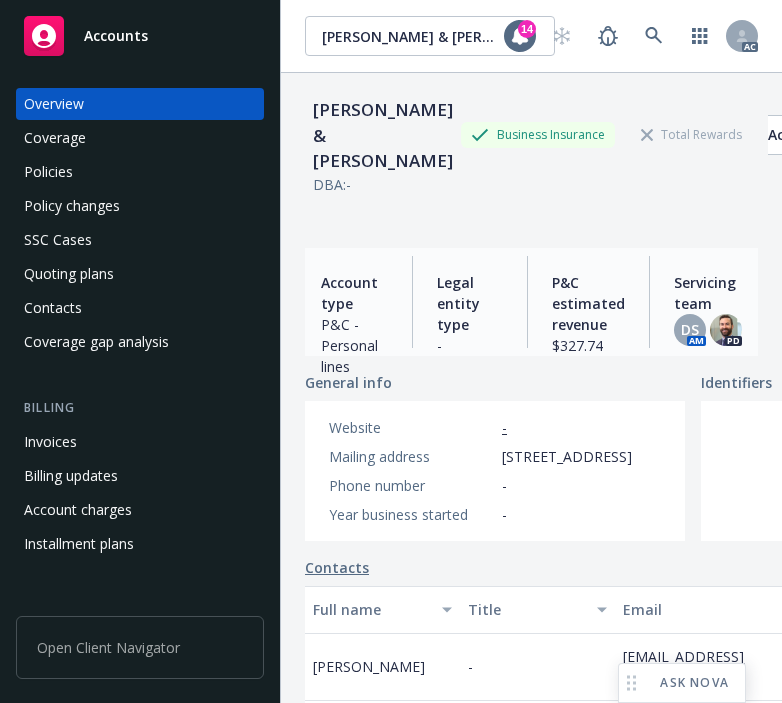 scroll, scrollTop: 0, scrollLeft: 0, axis: both 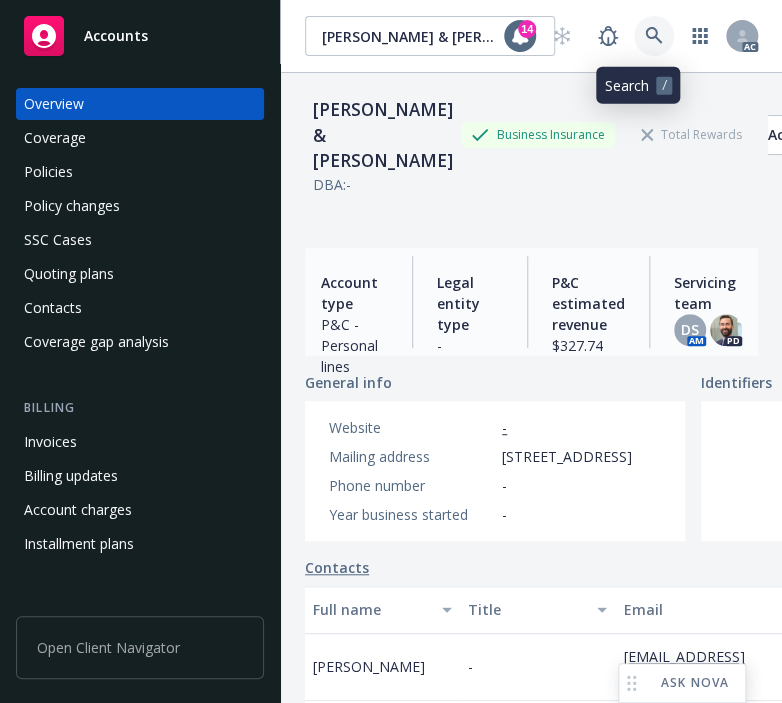 click 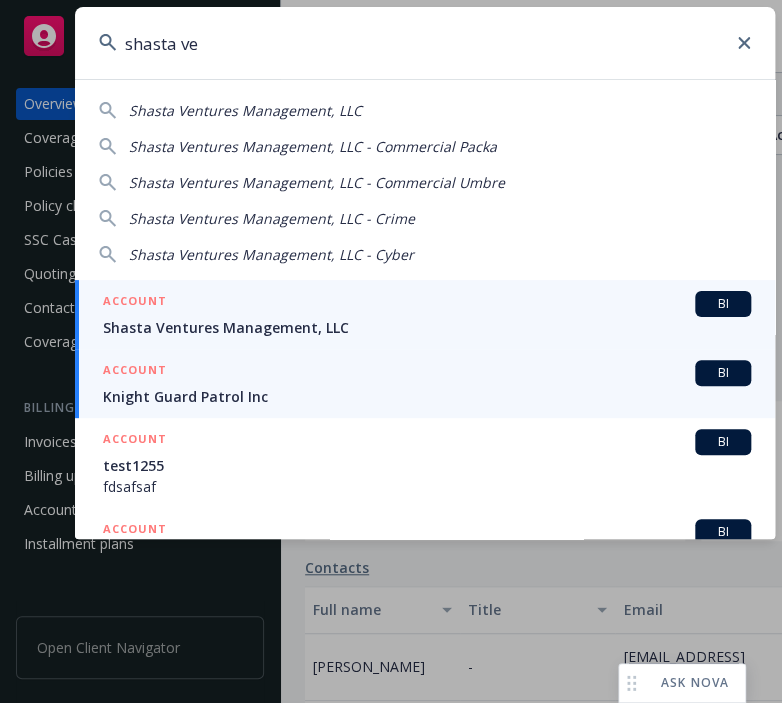 type on "shasta ve" 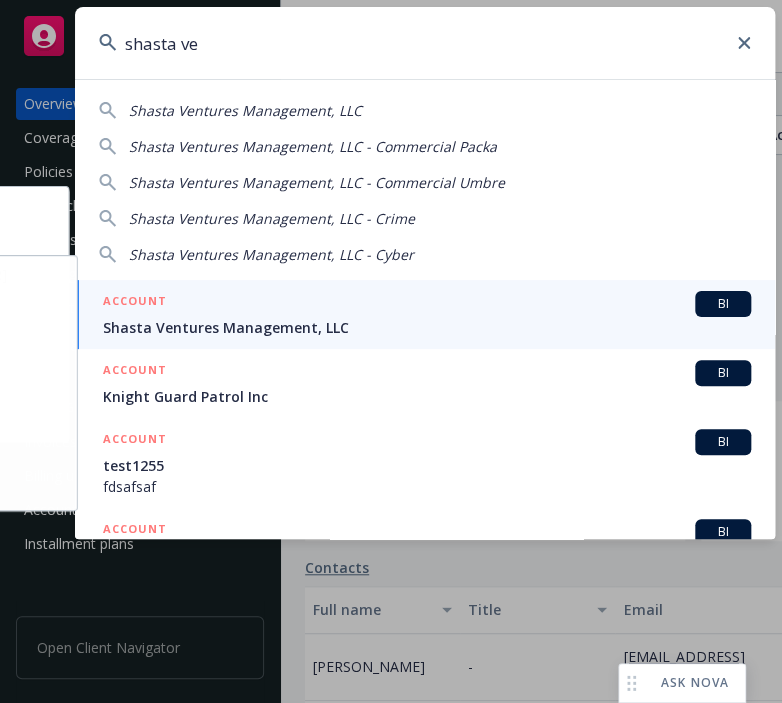 click on "Shasta Ventures Management, LLC" at bounding box center (427, 327) 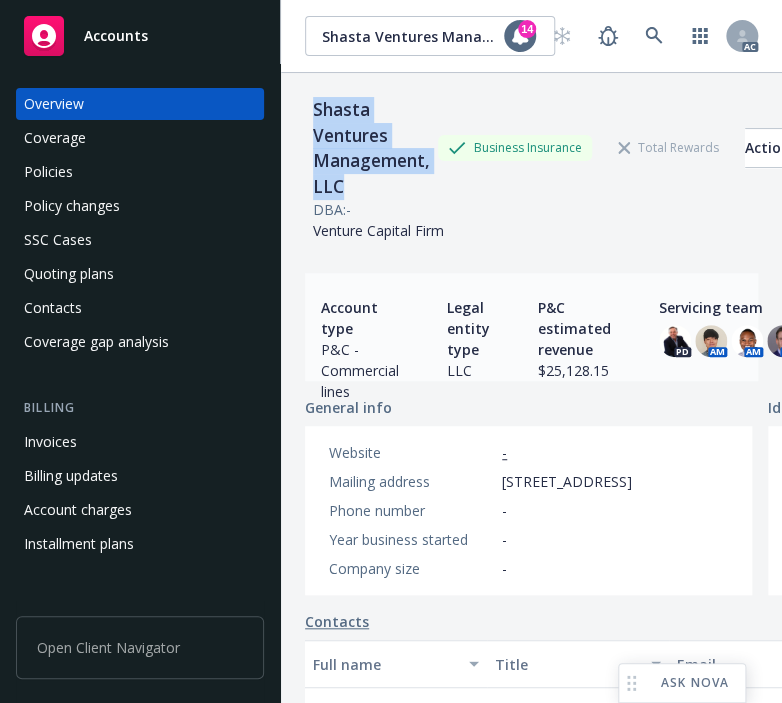 drag, startPoint x: 348, startPoint y: 184, endPoint x: 302, endPoint y: 113, distance: 84.59905 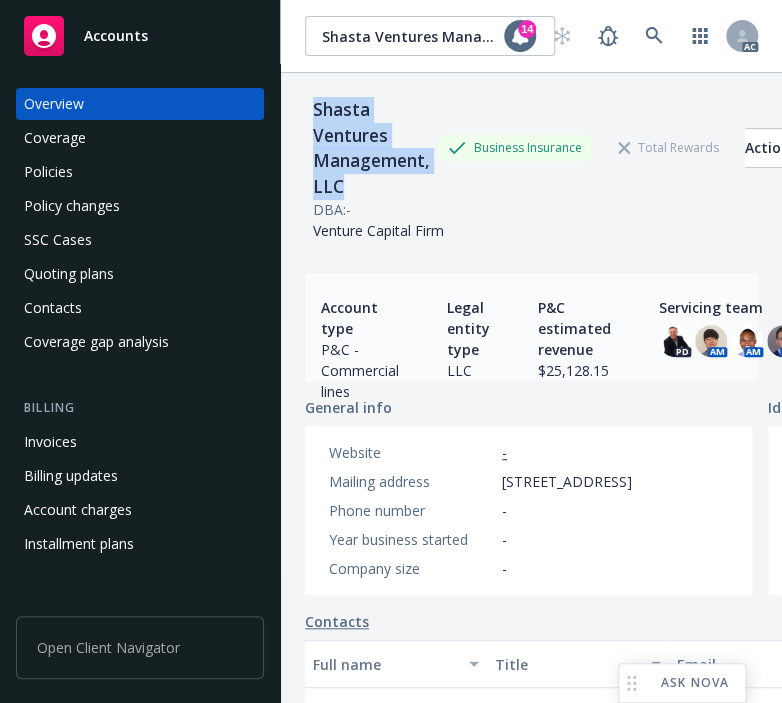 copy on "Shasta Ventures Management, LLC" 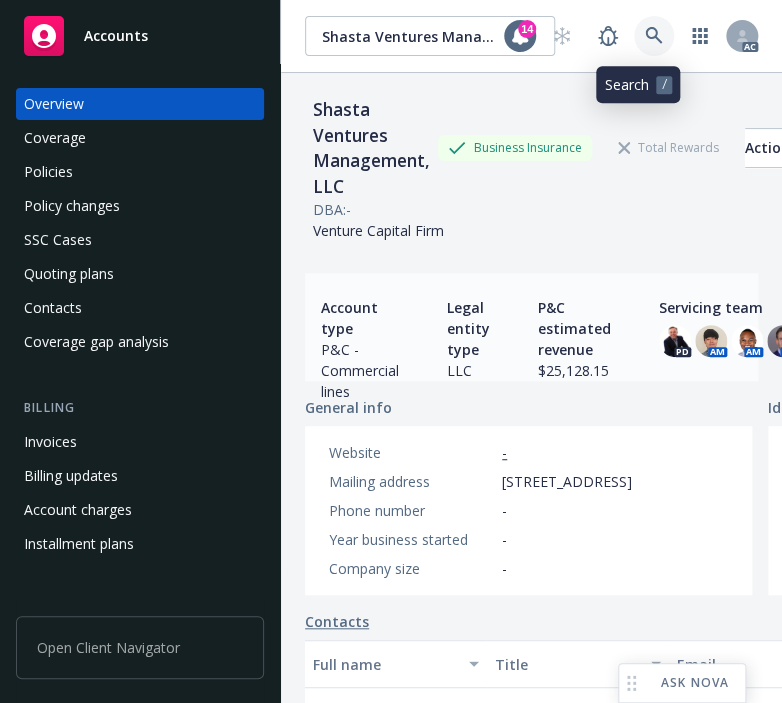 click 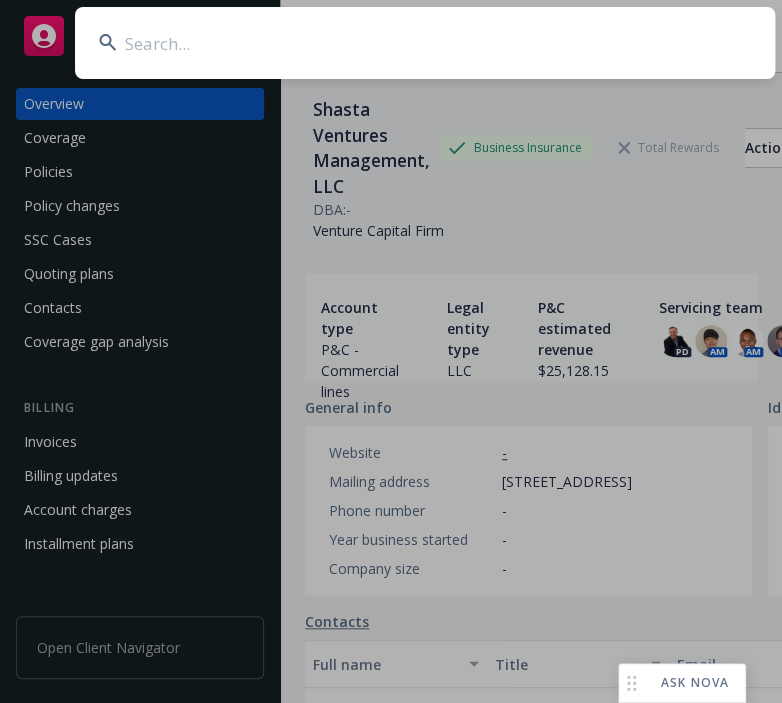 type on "PFM Health Sciences, LP" 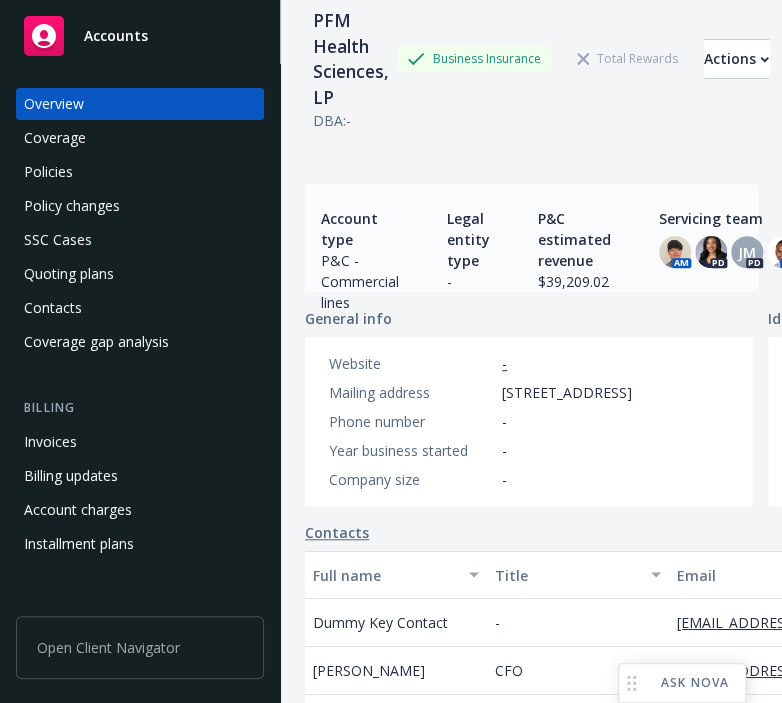 scroll, scrollTop: 0, scrollLeft: 0, axis: both 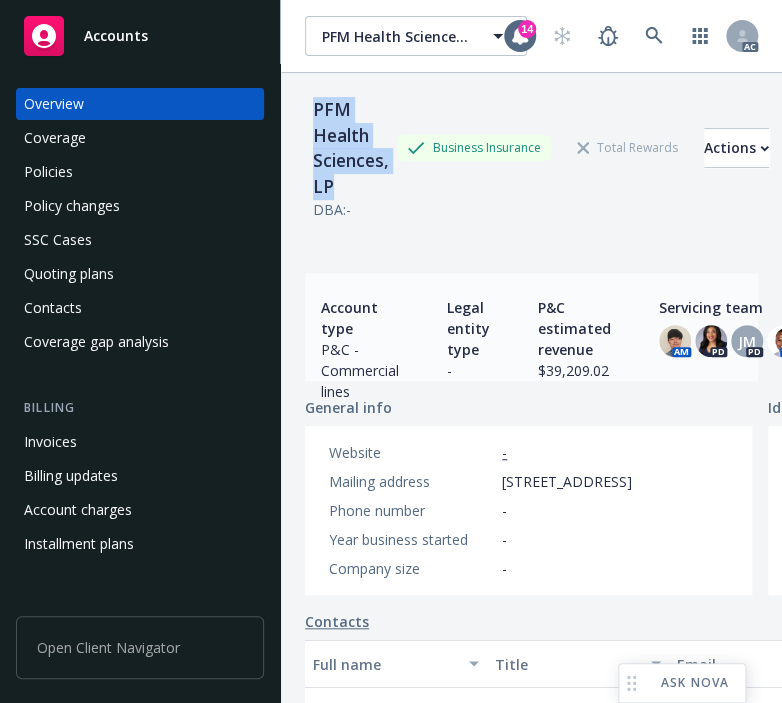 drag, startPoint x: 333, startPoint y: 184, endPoint x: 306, endPoint y: 118, distance: 71.30919 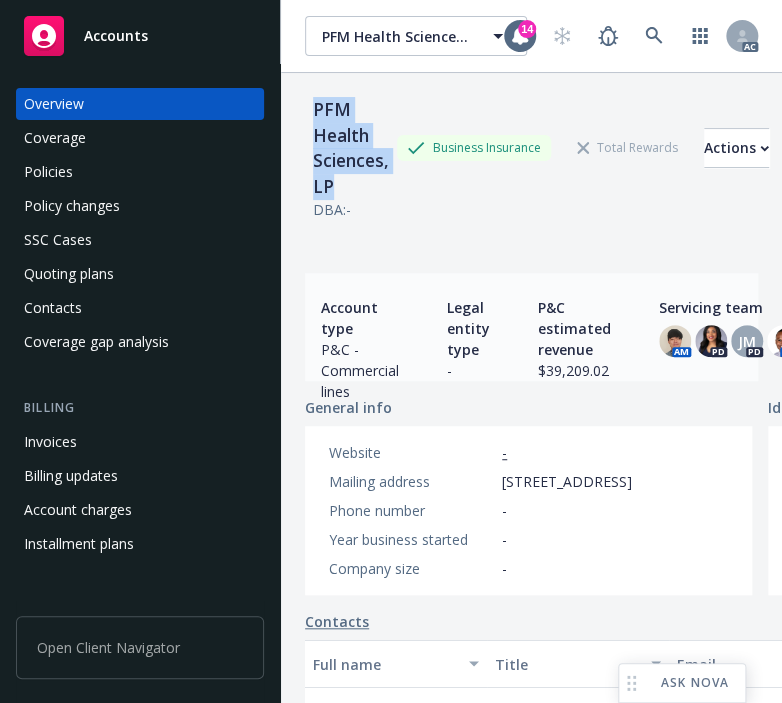 click on "PFM Health Sciences, LP" at bounding box center [351, 148] 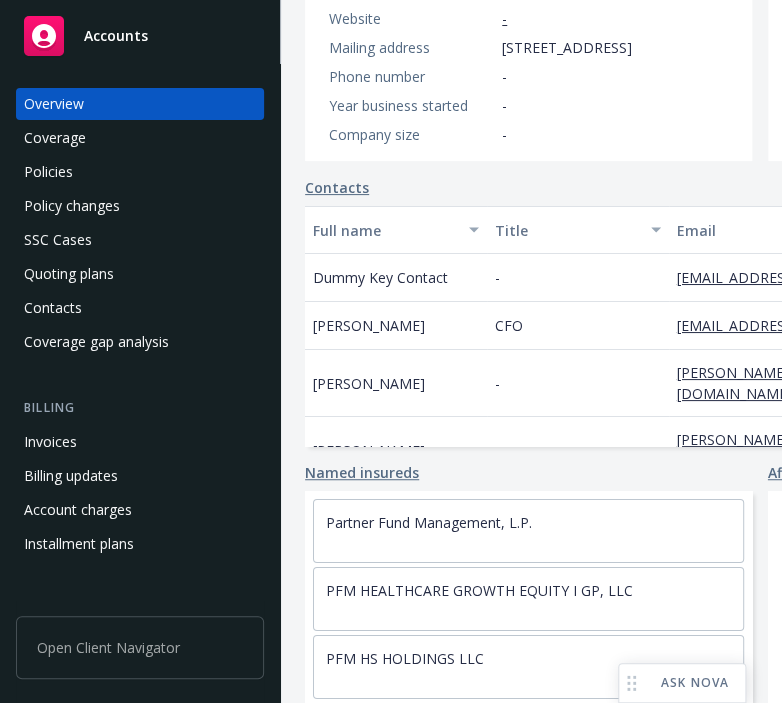 scroll, scrollTop: 491, scrollLeft: 0, axis: vertical 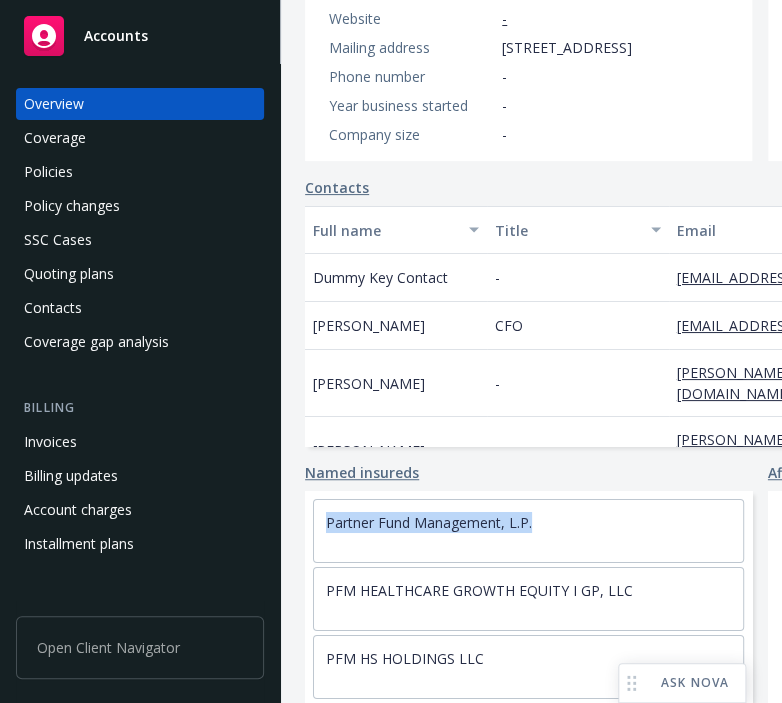 drag, startPoint x: 553, startPoint y: 507, endPoint x: 307, endPoint y: 514, distance: 246.09958 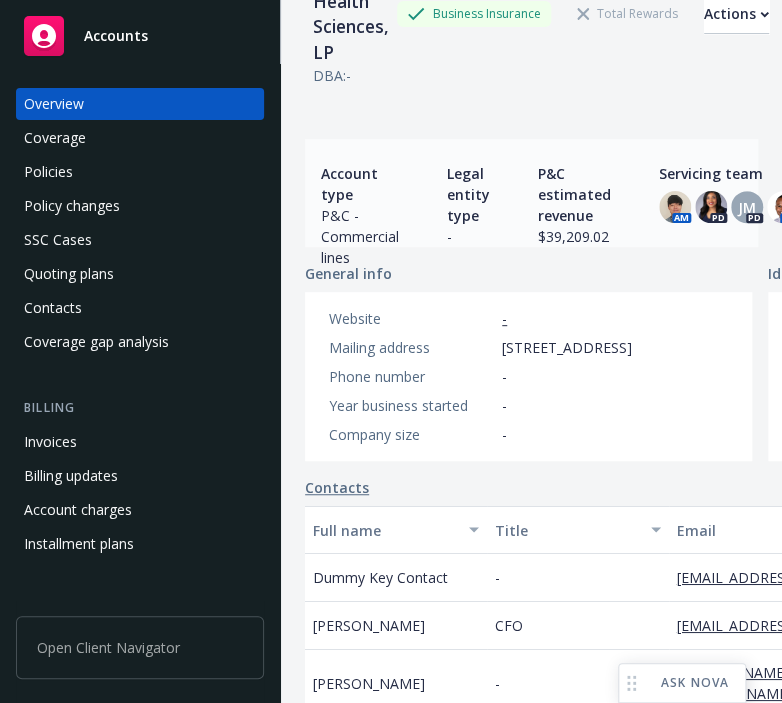scroll, scrollTop: 0, scrollLeft: 0, axis: both 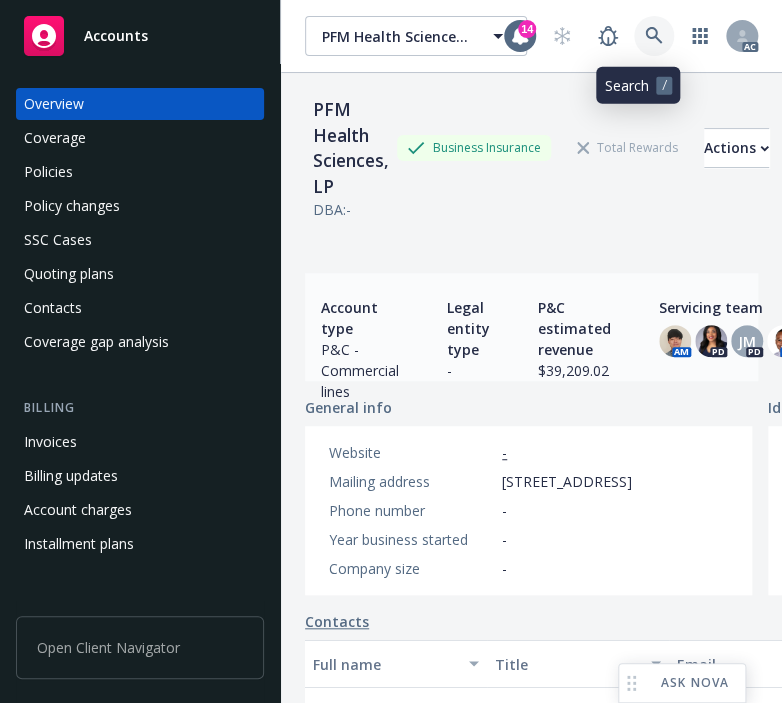 click 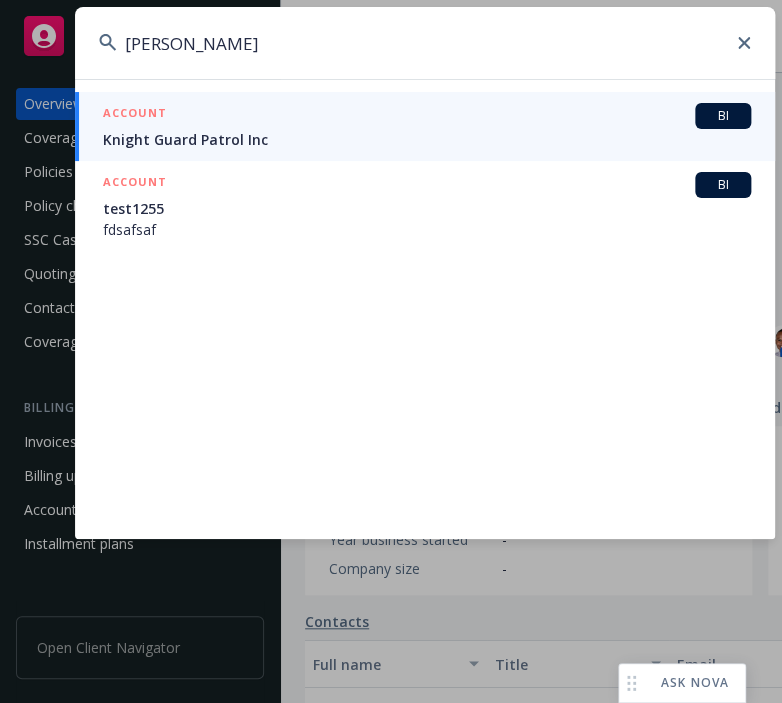 drag, startPoint x: 158, startPoint y: 42, endPoint x: -67, endPoint y: 51, distance: 225.17993 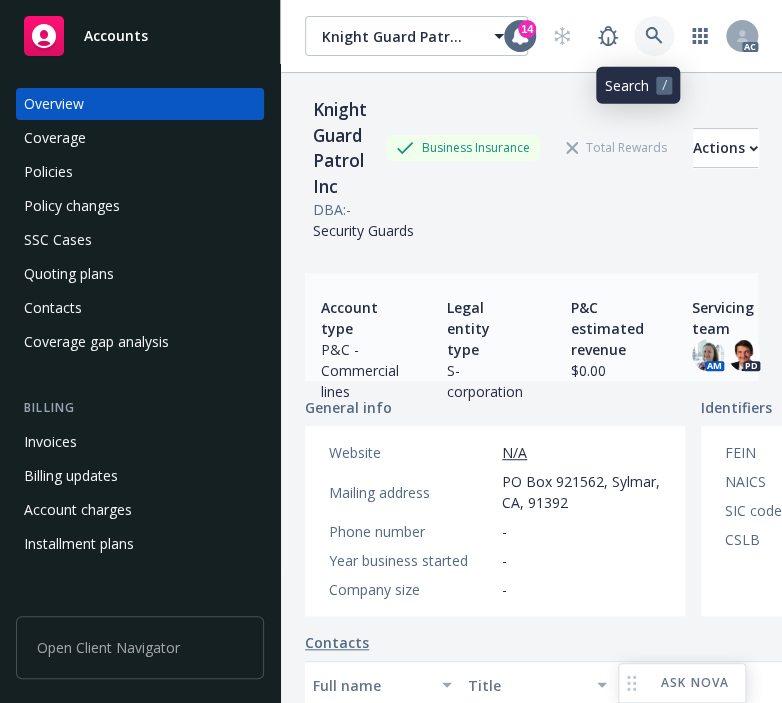 click 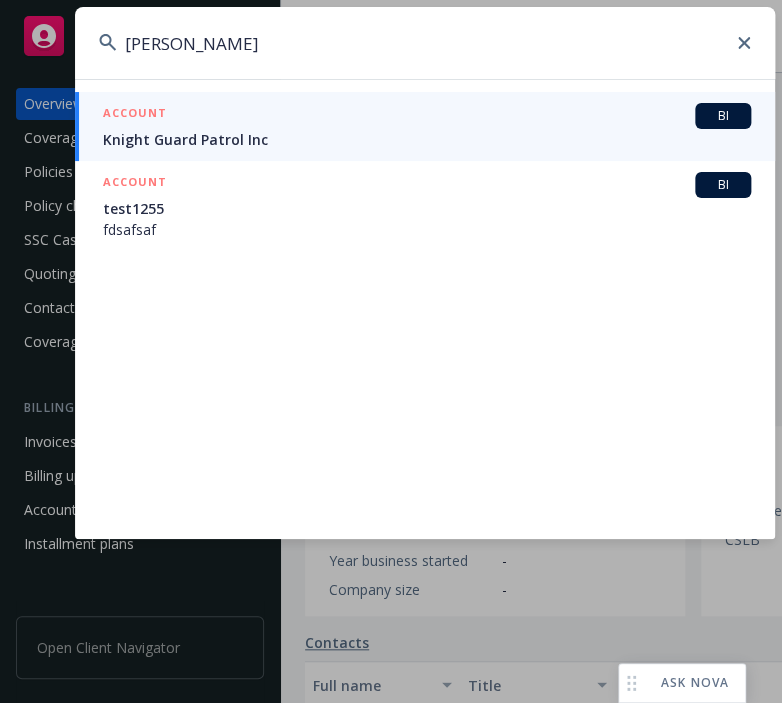 drag, startPoint x: 156, startPoint y: 39, endPoint x: 27, endPoint y: 39, distance: 129 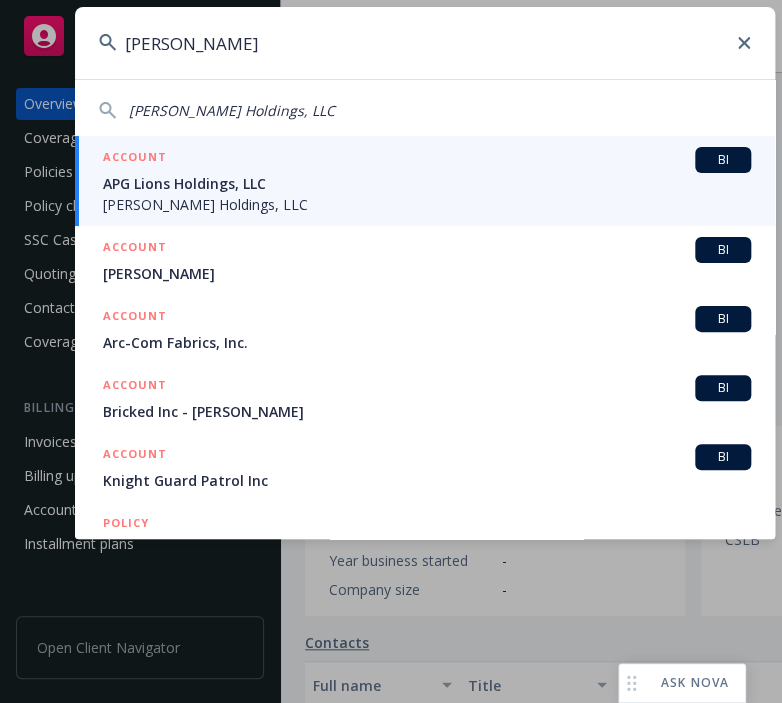 click on "[PERSON_NAME]" at bounding box center [425, 43] 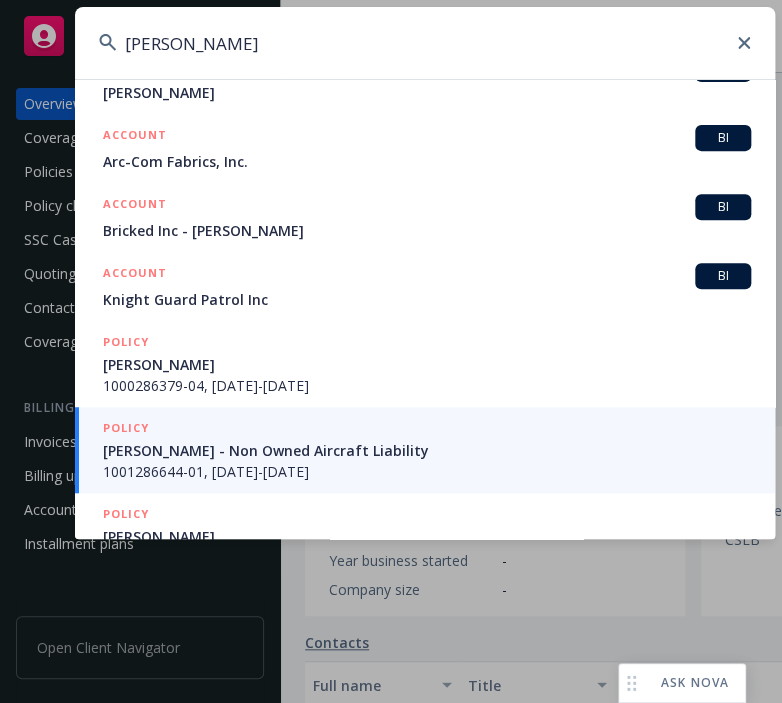 scroll, scrollTop: 0, scrollLeft: 0, axis: both 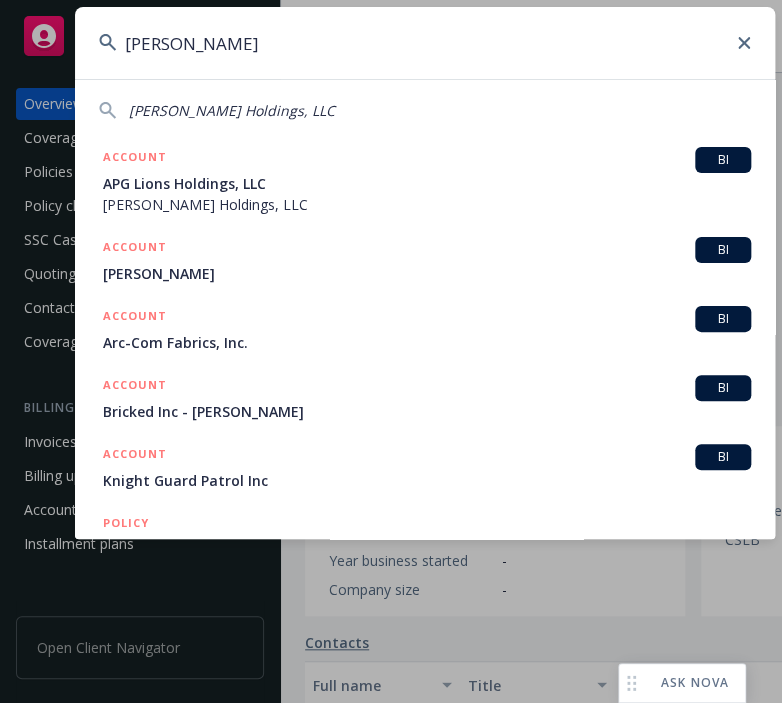 drag, startPoint x: 188, startPoint y: 46, endPoint x: 32, endPoint y: 53, distance: 156.15697 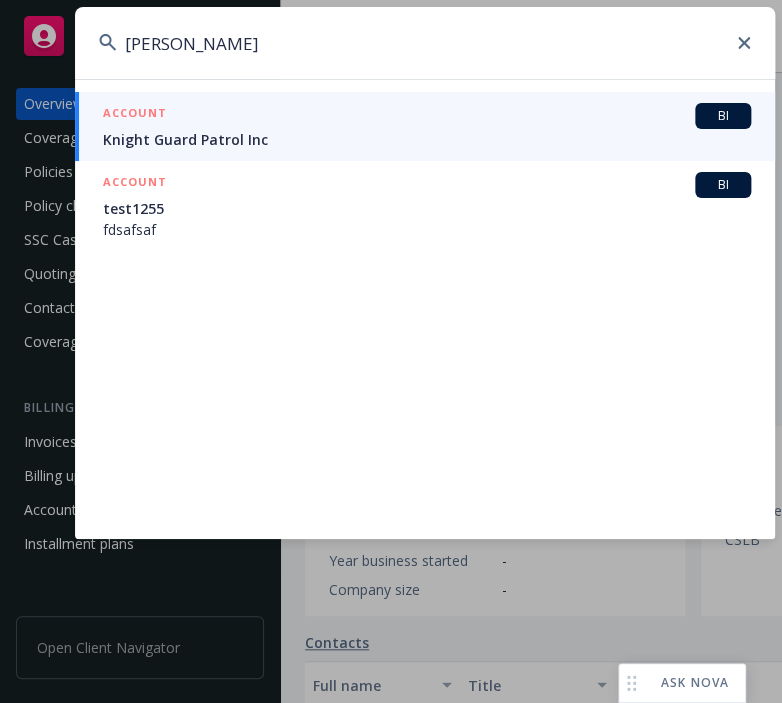 drag, startPoint x: 257, startPoint y: 53, endPoint x: 80, endPoint y: 56, distance: 177.02542 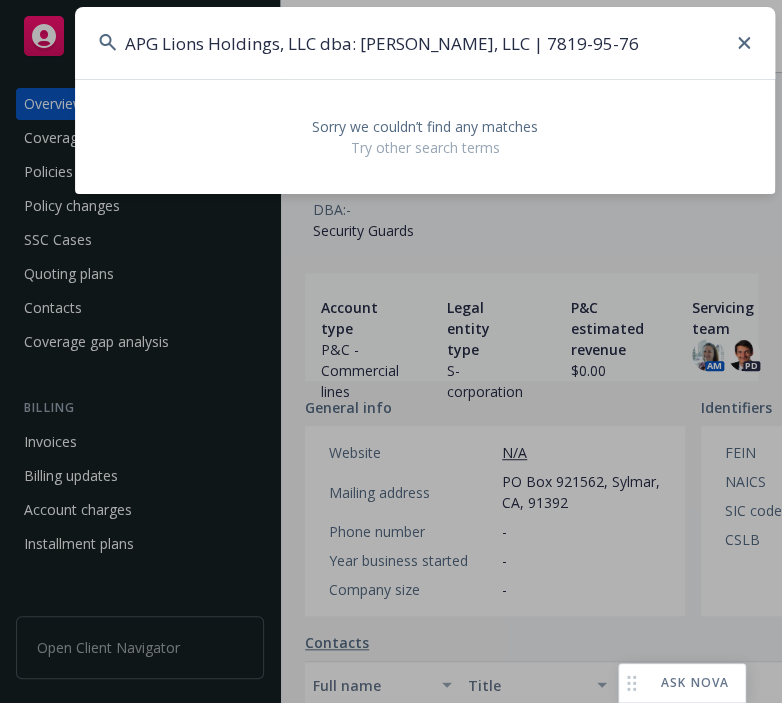 drag, startPoint x: 319, startPoint y: 42, endPoint x: 780, endPoint y: 31, distance: 461.13123 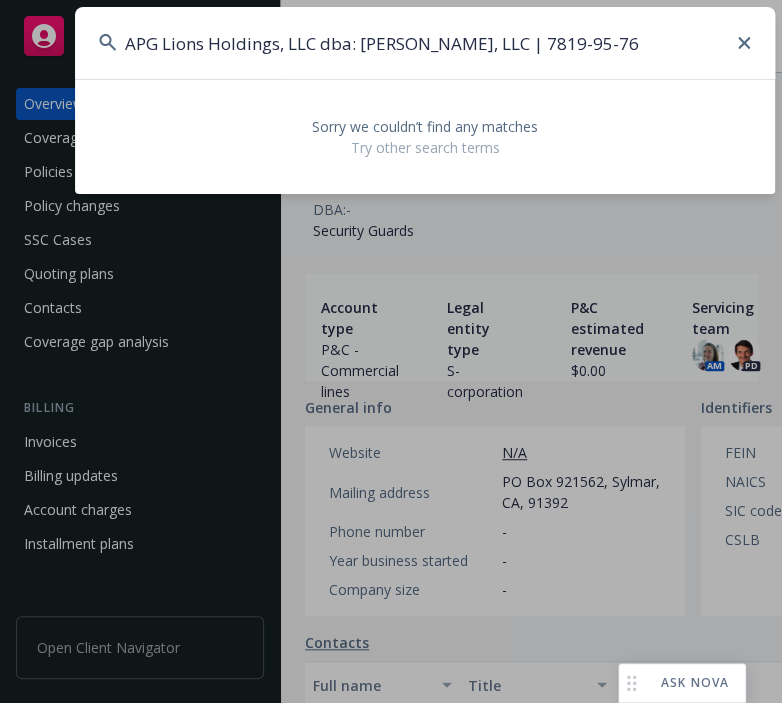 click on "APG Lions Holdings, LLC dba: [PERSON_NAME], LLC | 7819-95-76 Sorry we couldn’t find any matches Try other search terms" at bounding box center [391, 351] 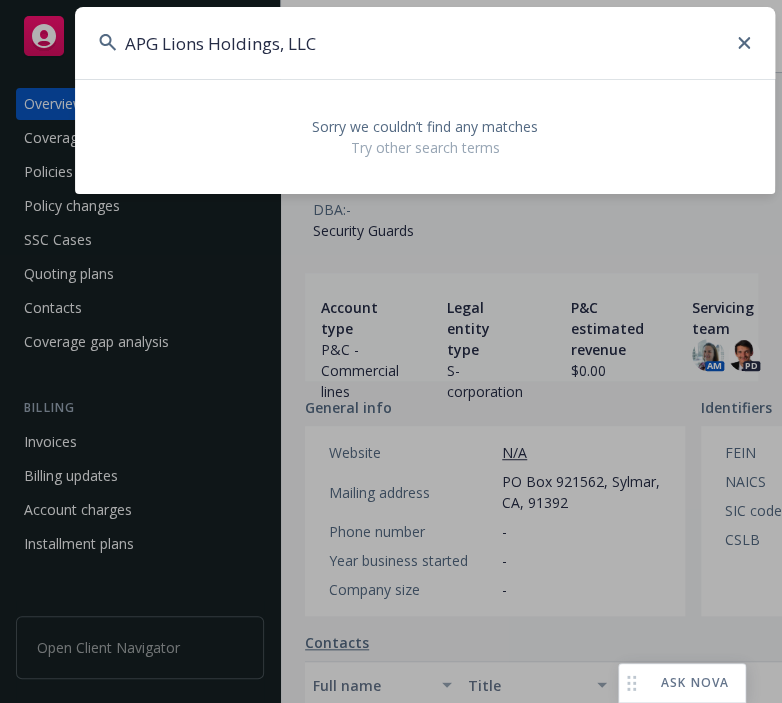 type on "APG Lions Holdings, LLC" 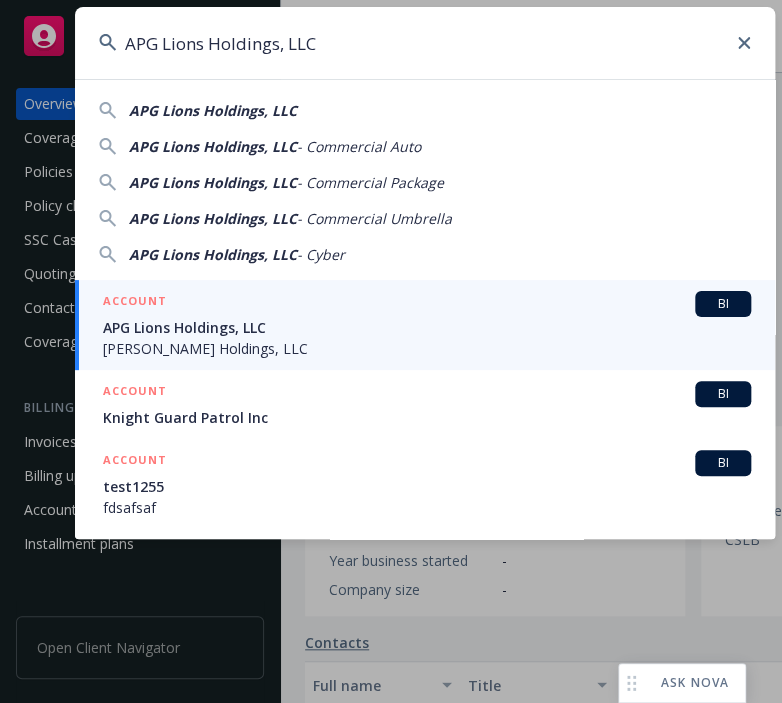 click on "ACCOUNT BI APG Lions Holdings, LLC [PERSON_NAME] Holdings, LLC" at bounding box center [427, 325] 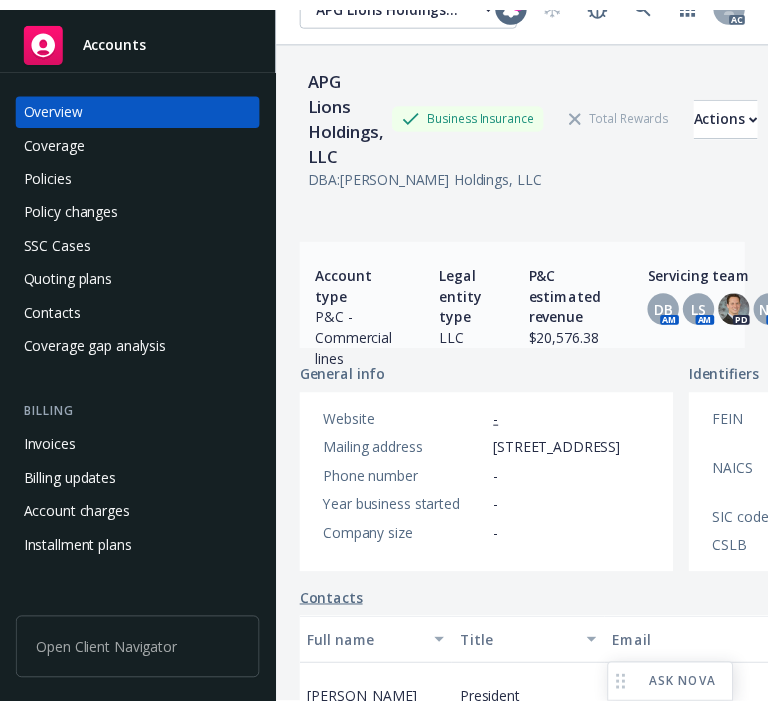 scroll, scrollTop: 0, scrollLeft: 0, axis: both 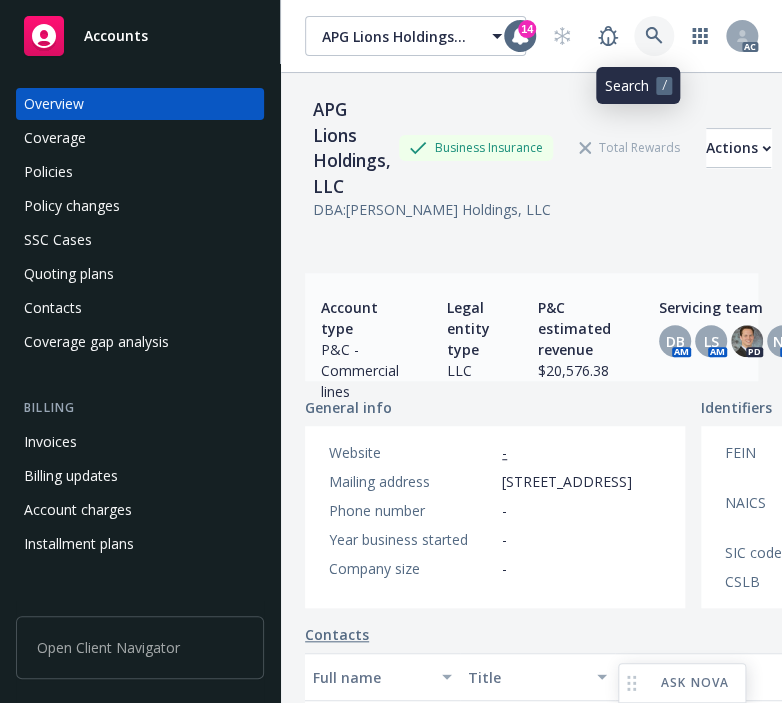 click 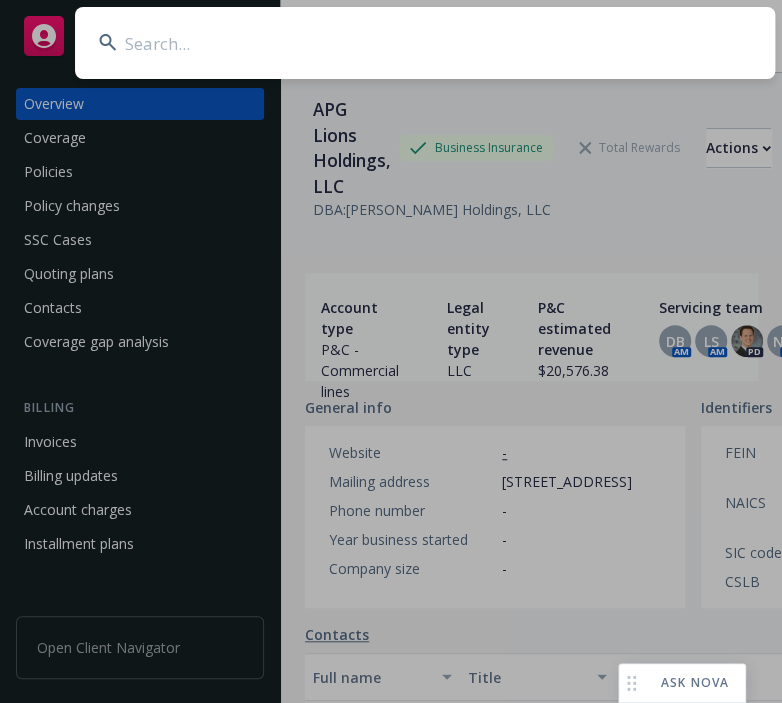 type on "E [PERSON_NAME] Enterprises Inc." 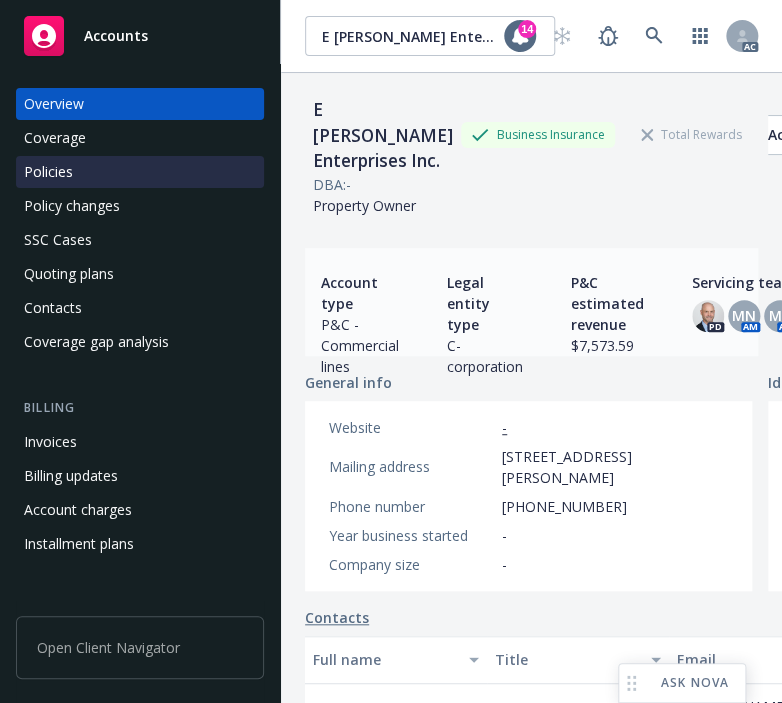 click on "Policies" at bounding box center [48, 172] 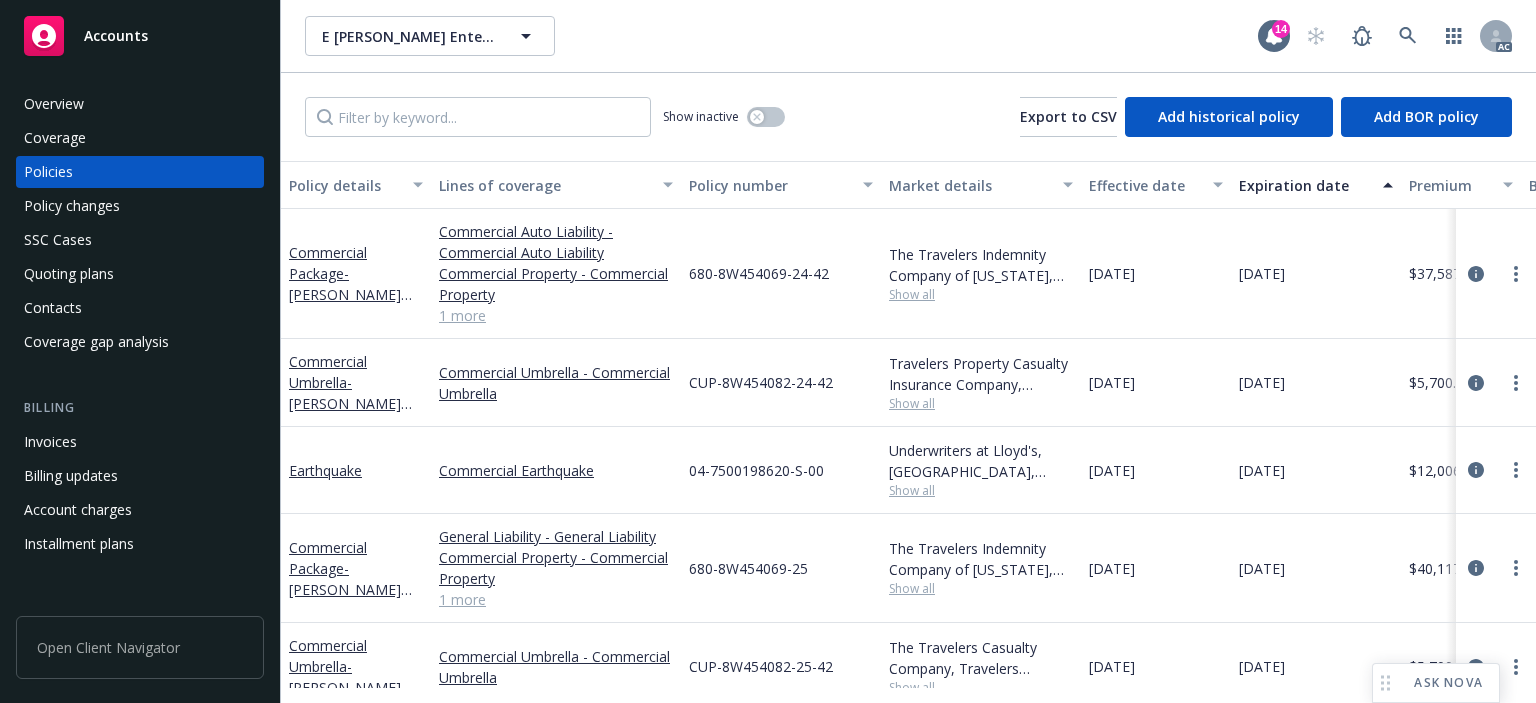click on "Effective date" at bounding box center (1145, 185) 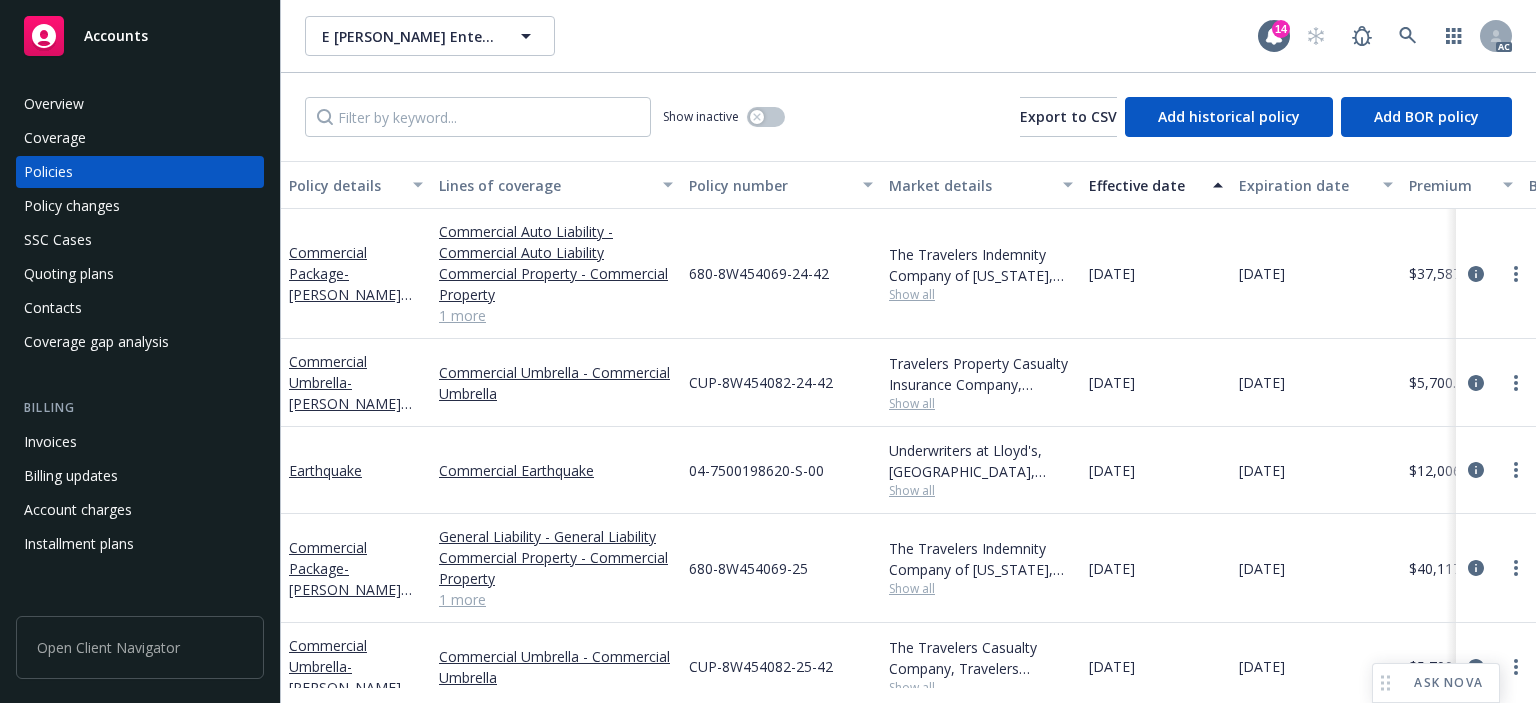 click on "Effective date" at bounding box center [1145, 185] 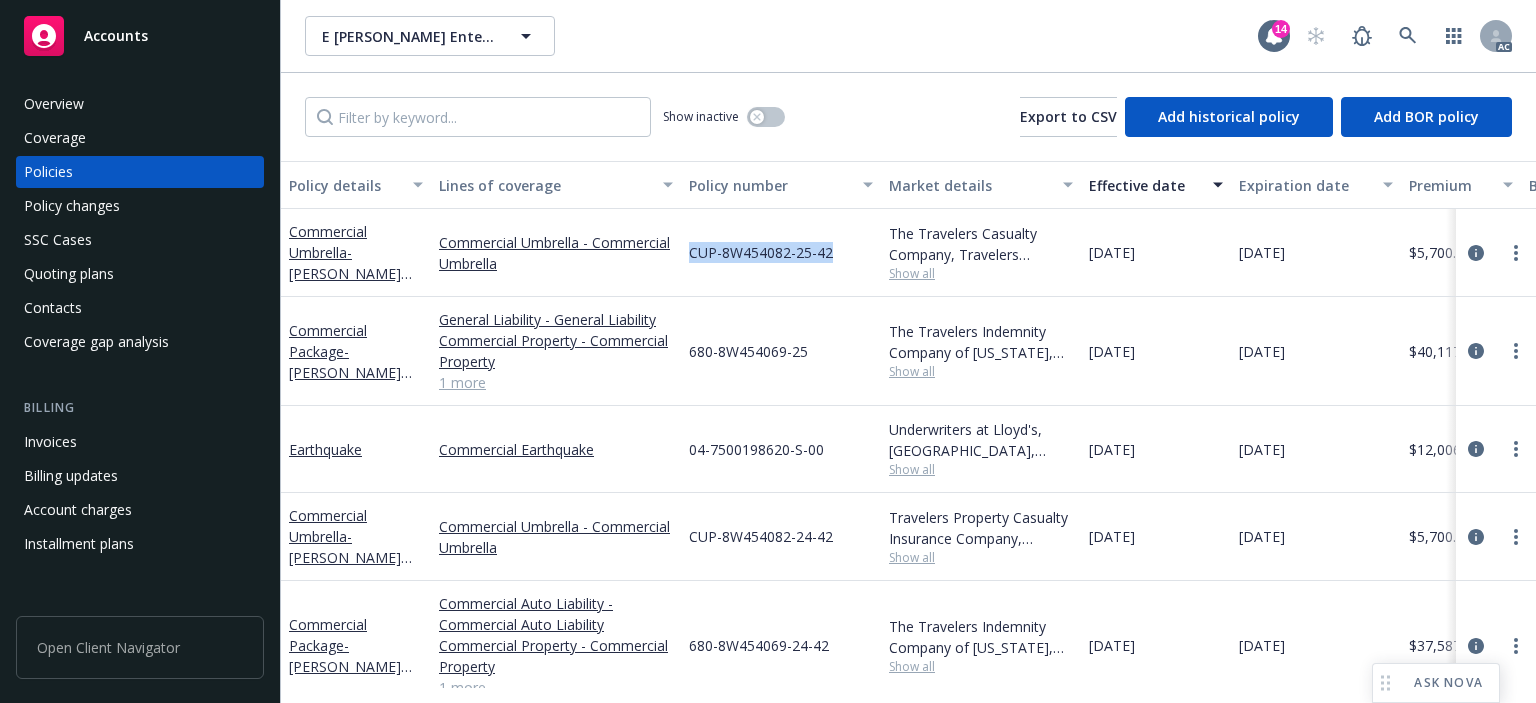 drag, startPoint x: 833, startPoint y: 253, endPoint x: 690, endPoint y: 251, distance: 143.01399 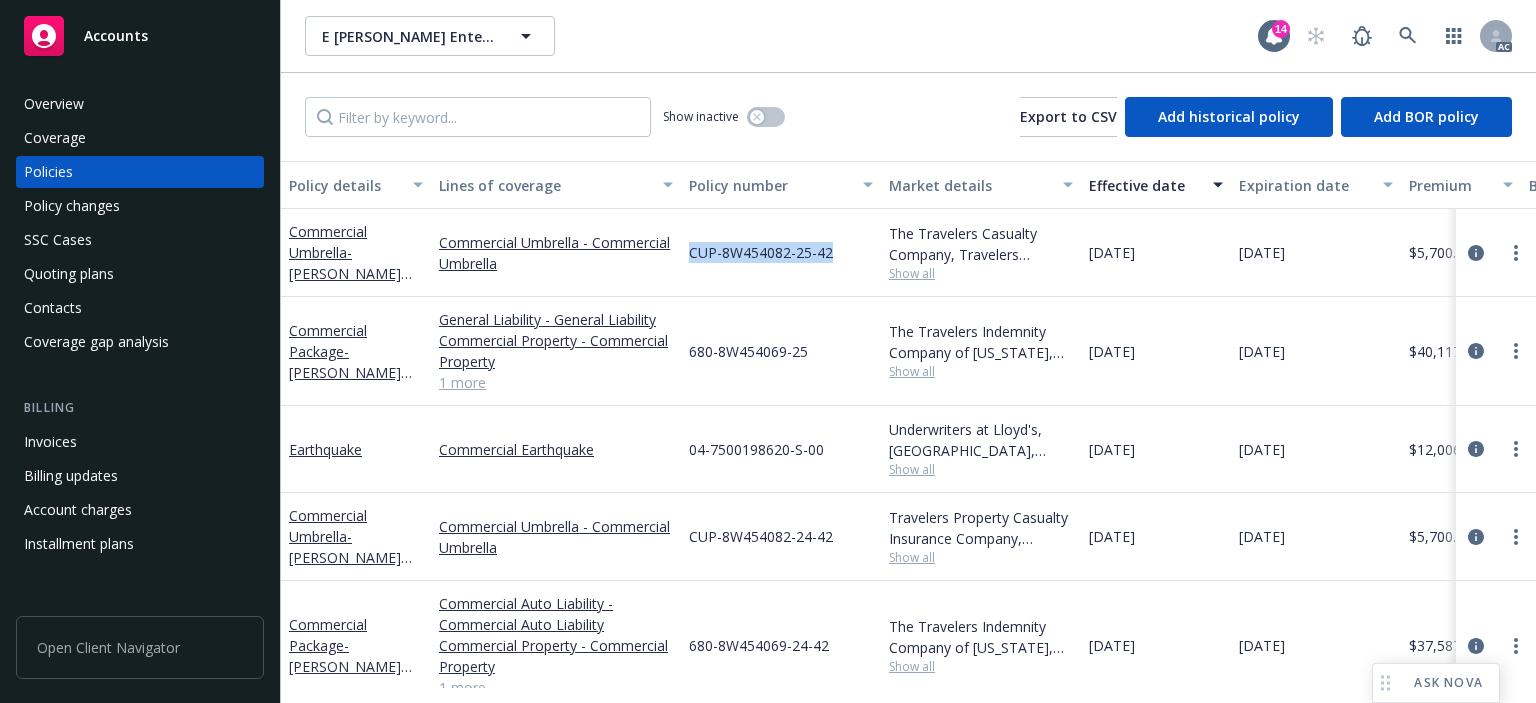 click on "CUP-8W454082-25-42" at bounding box center [781, 253] 